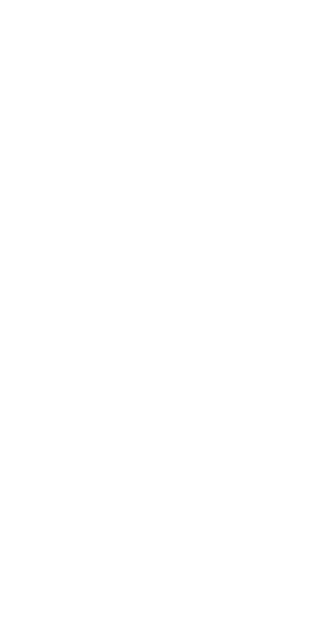 scroll, scrollTop: 0, scrollLeft: 0, axis: both 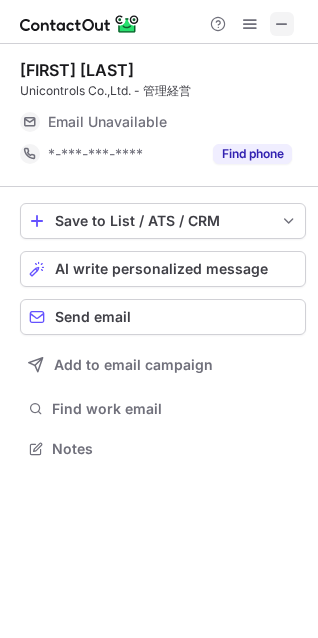 click at bounding box center [282, 24] 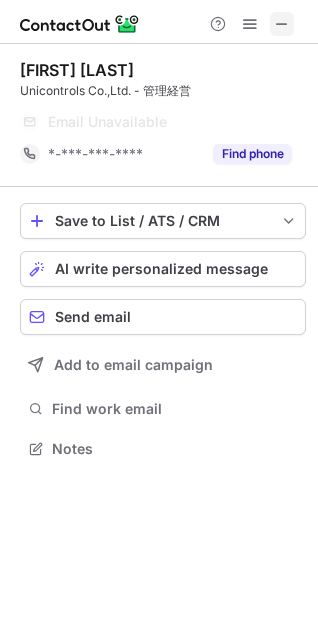 click at bounding box center (282, 24) 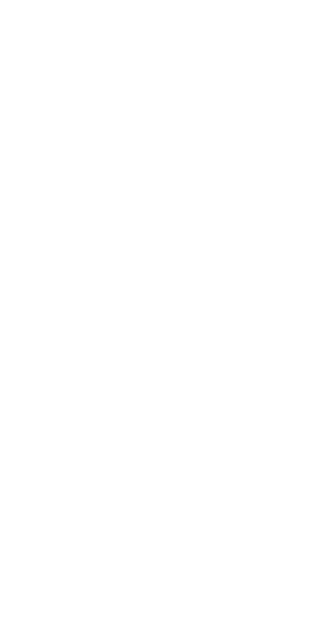 scroll, scrollTop: 0, scrollLeft: 0, axis: both 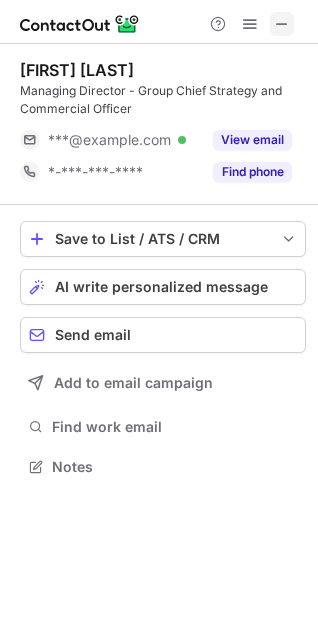 click at bounding box center [282, 24] 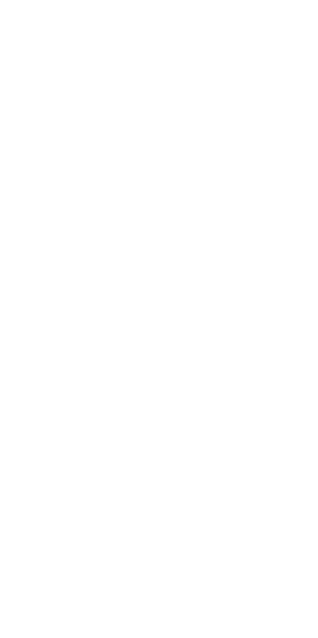 scroll, scrollTop: 0, scrollLeft: 0, axis: both 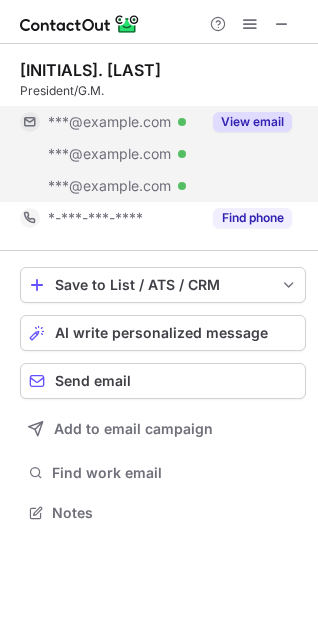 click on "View email" at bounding box center (252, 122) 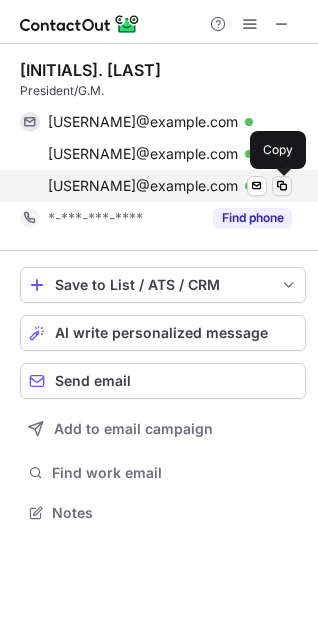 click at bounding box center [282, 186] 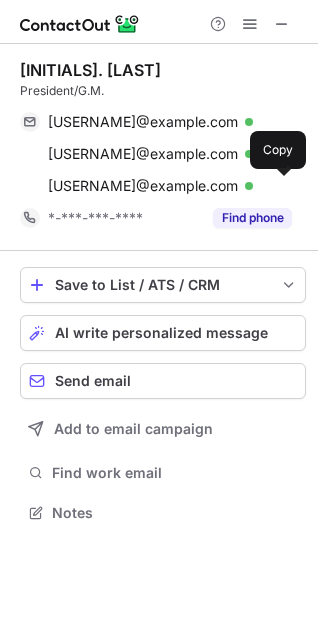 click on "President/G.M." at bounding box center (163, 91) 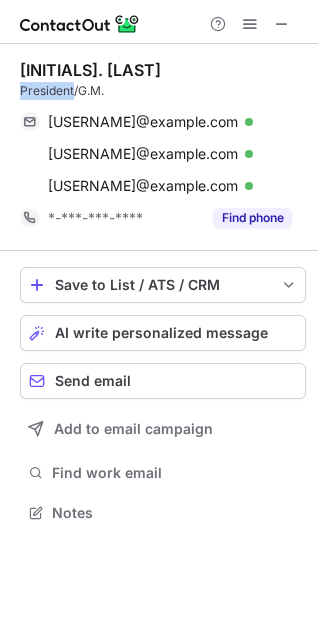 click on "President/G.M." at bounding box center [163, 91] 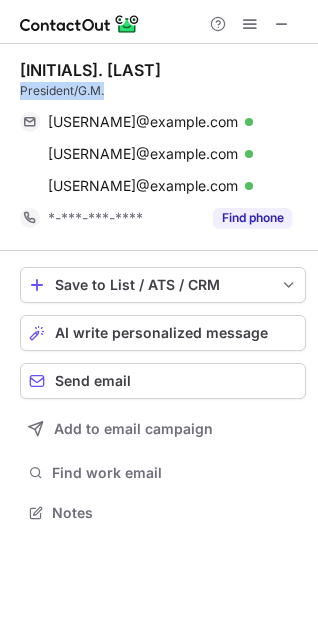 click on "President/G.M." at bounding box center [163, 91] 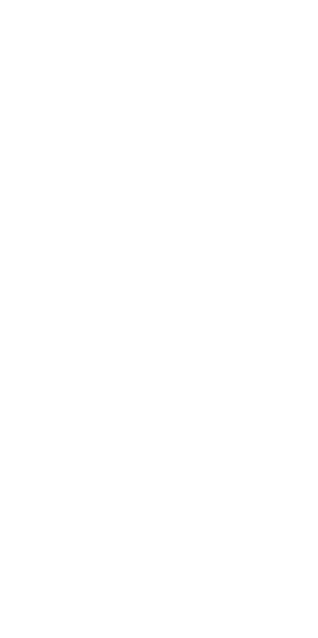 scroll, scrollTop: 0, scrollLeft: 0, axis: both 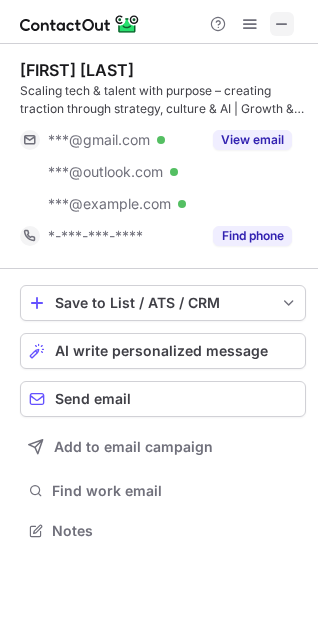 click at bounding box center (282, 24) 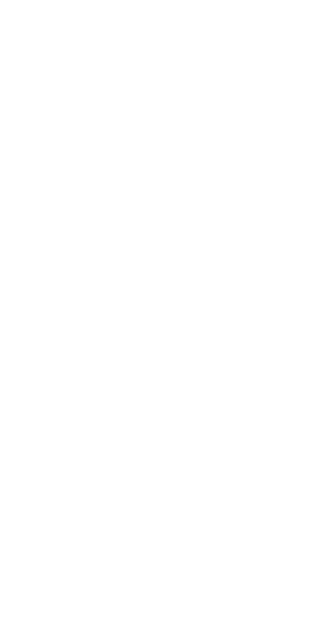scroll, scrollTop: 0, scrollLeft: 0, axis: both 